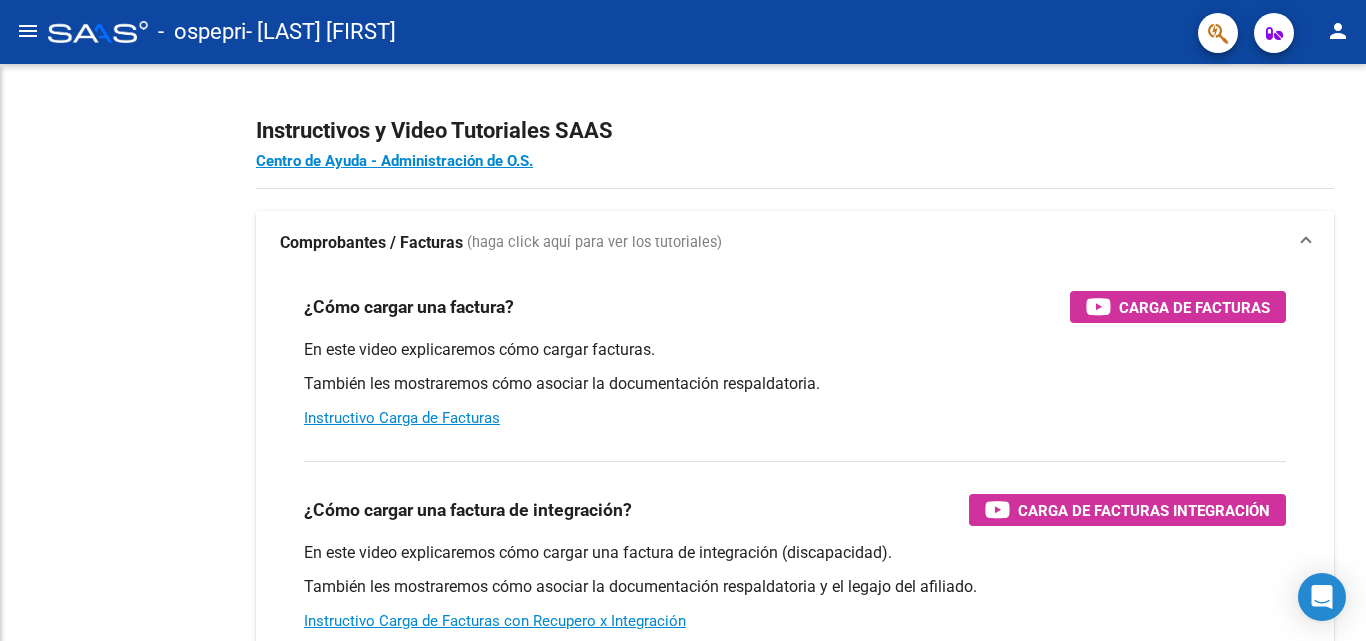 scroll, scrollTop: 0, scrollLeft: 0, axis: both 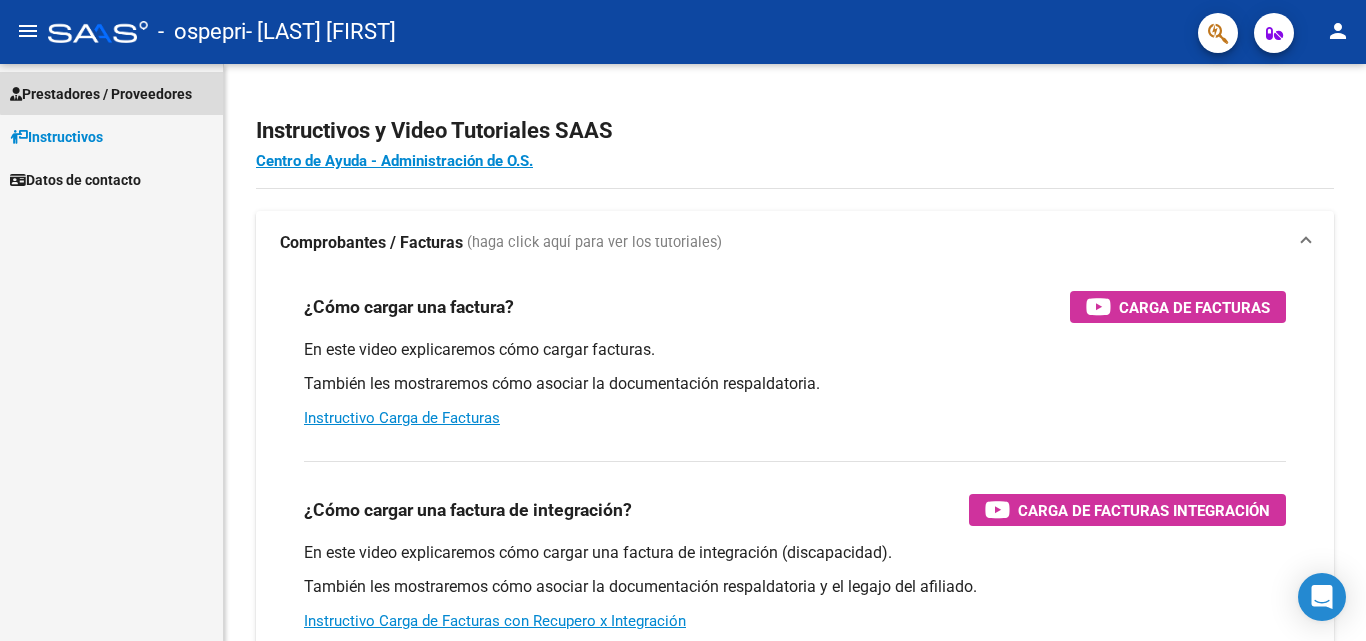 click on "Prestadores / Proveedores" at bounding box center [101, 94] 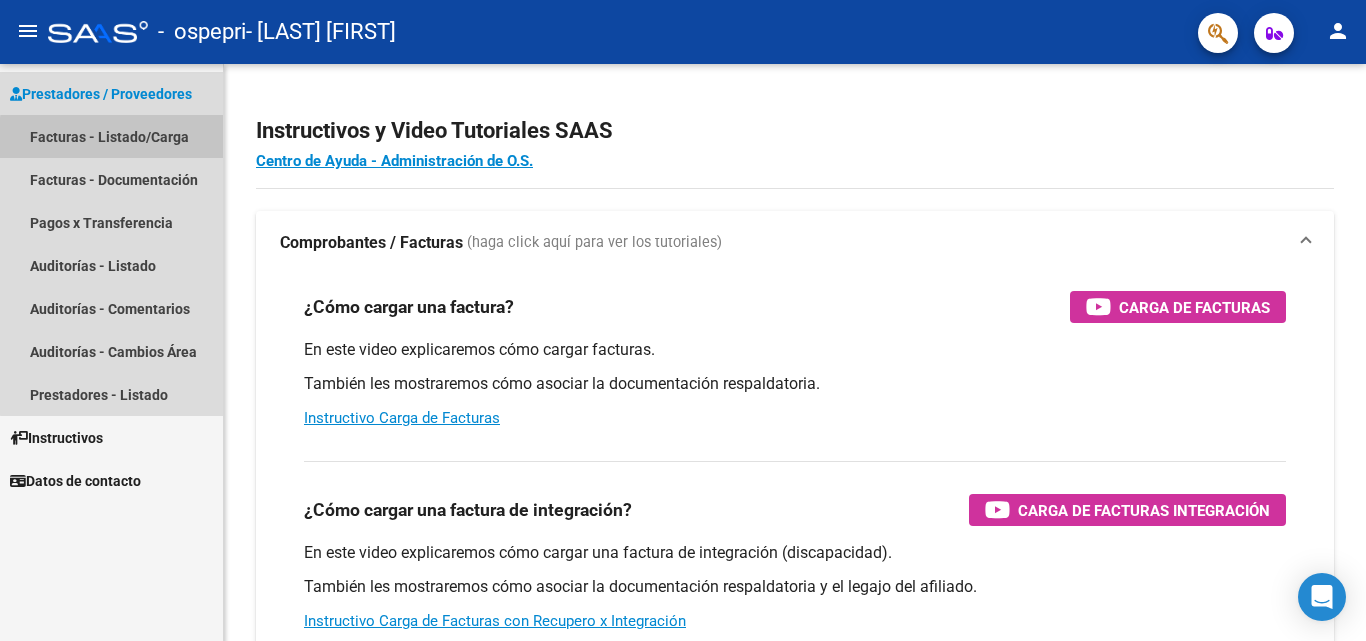 click on "Facturas - Listado/Carga" at bounding box center [111, 136] 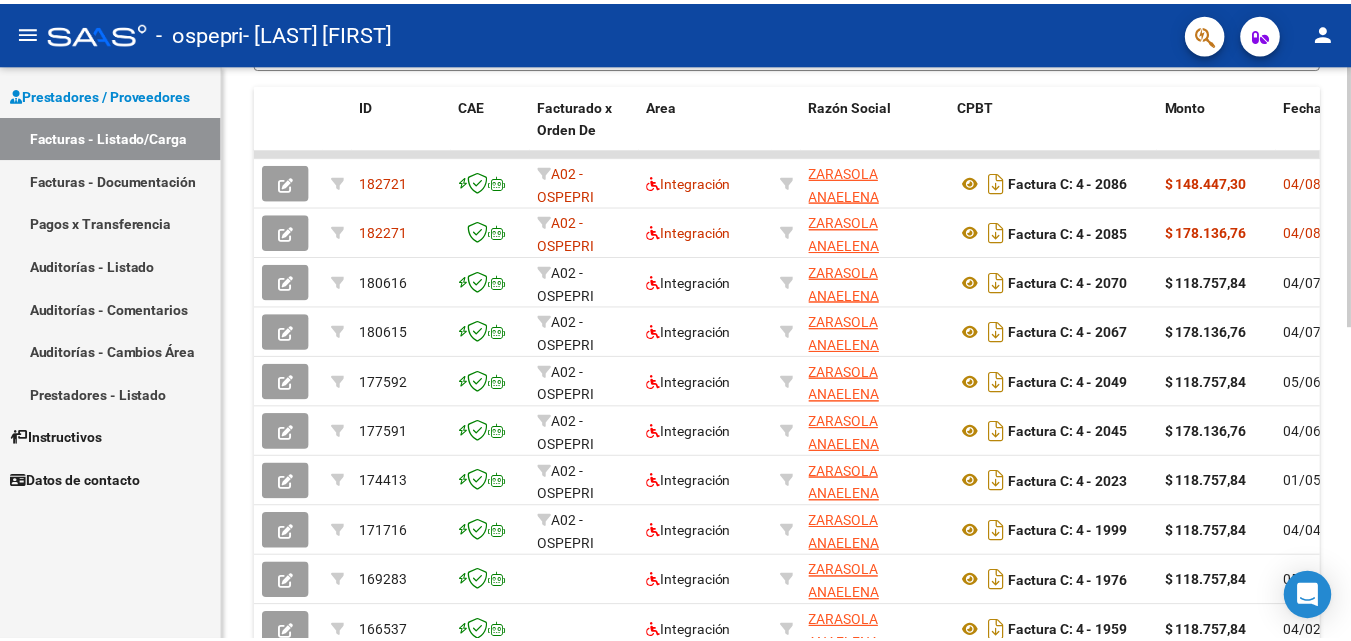 scroll, scrollTop: 565, scrollLeft: 0, axis: vertical 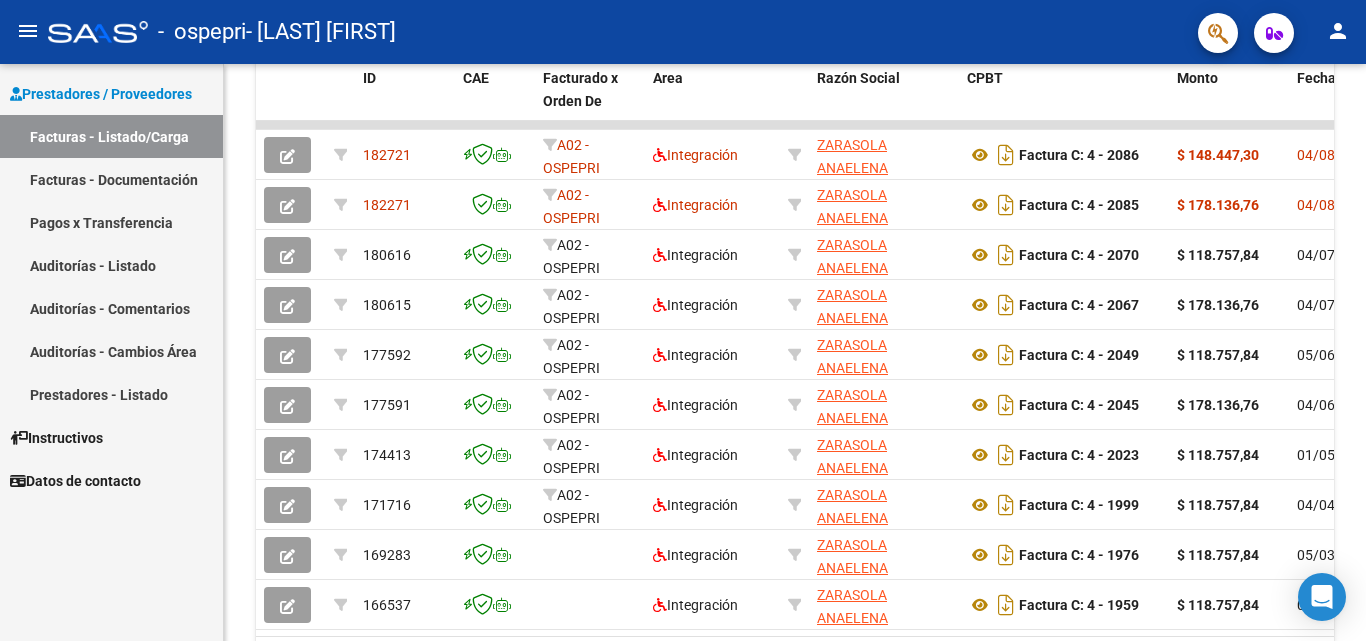 click on "person" 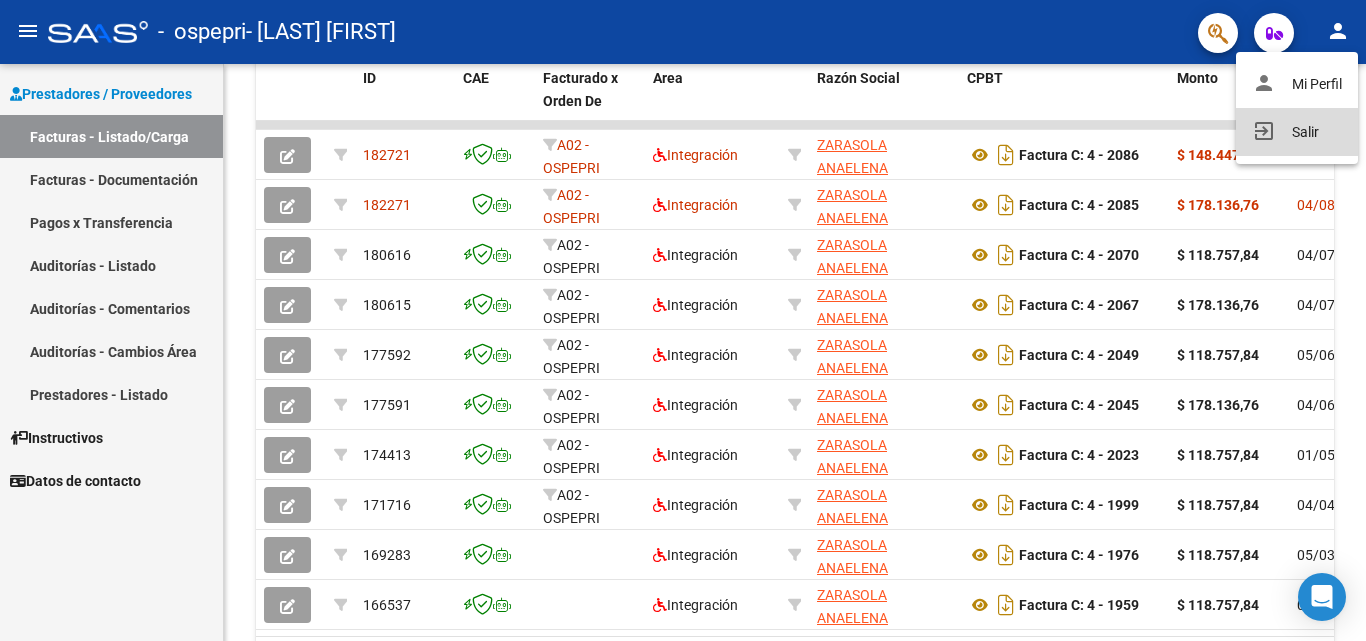 click on "exit_to_app  Salir" at bounding box center [1297, 132] 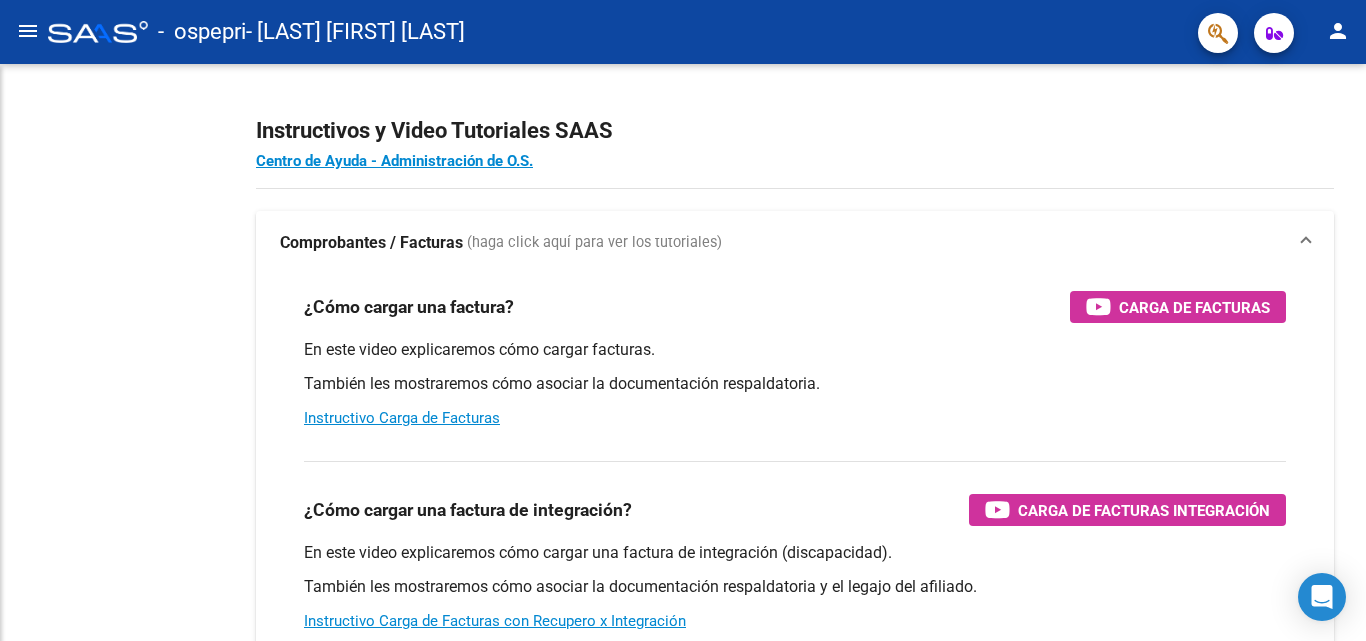 scroll, scrollTop: 0, scrollLeft: 0, axis: both 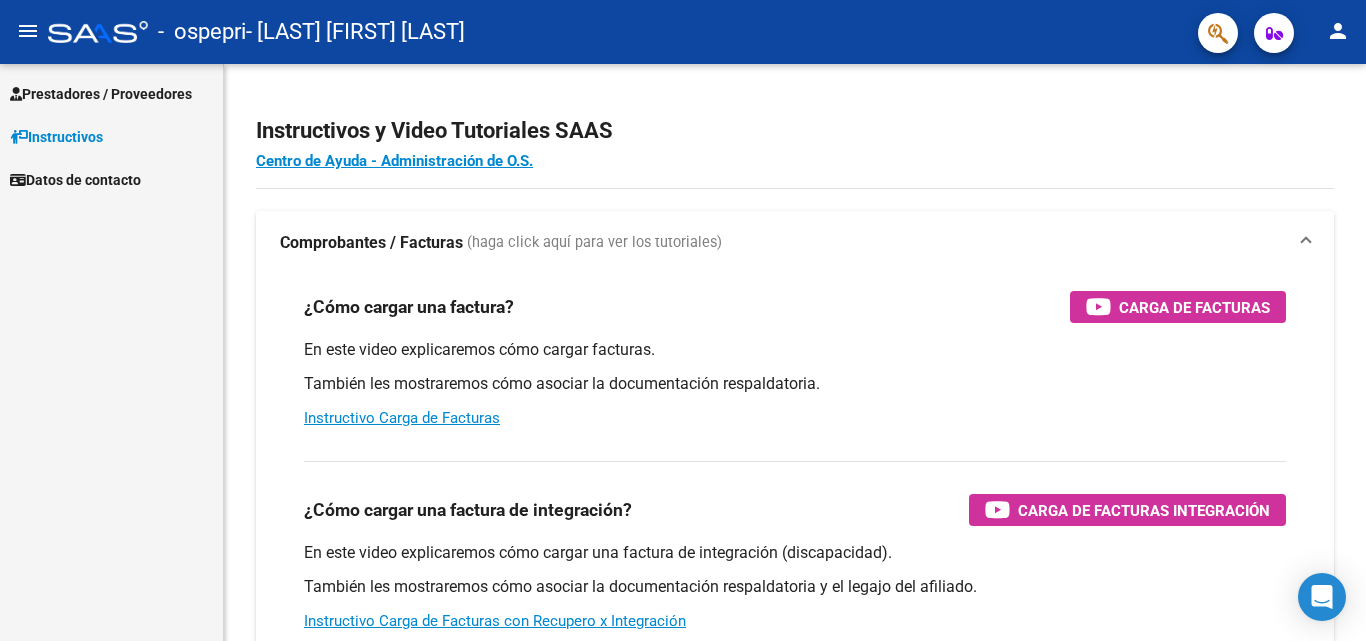 click on "Prestadores / Proveedores" at bounding box center [101, 94] 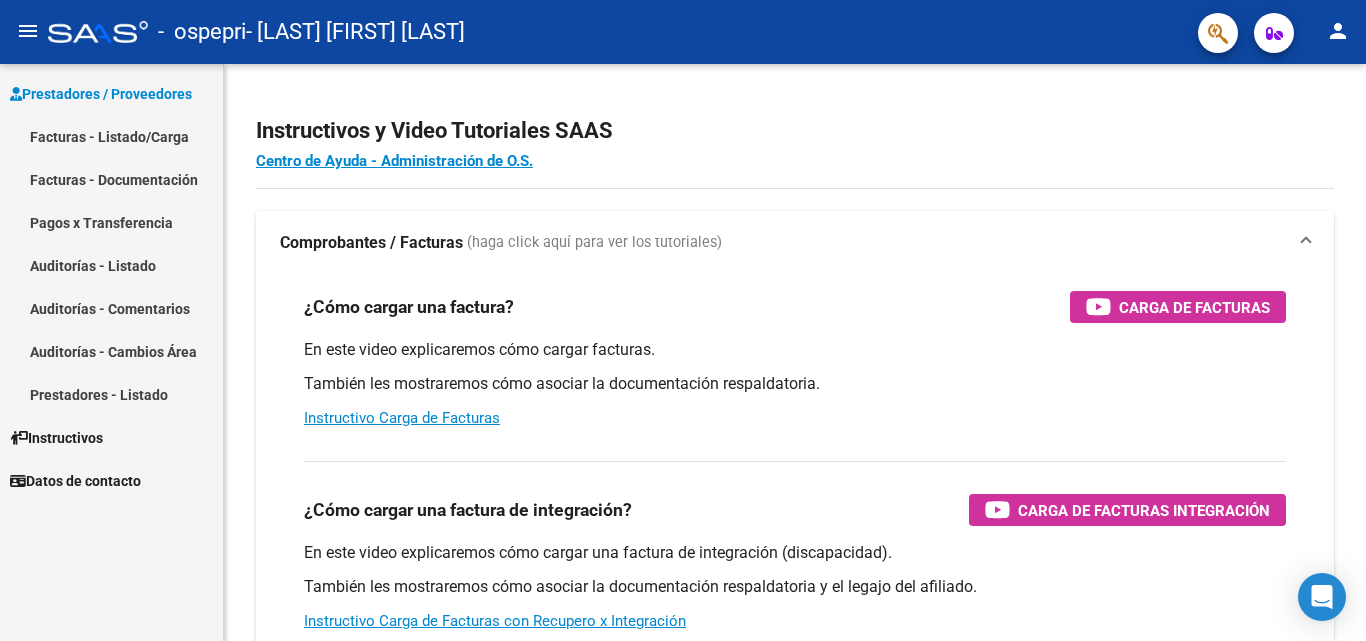 click on "Facturas - Listado/Carga" at bounding box center [111, 136] 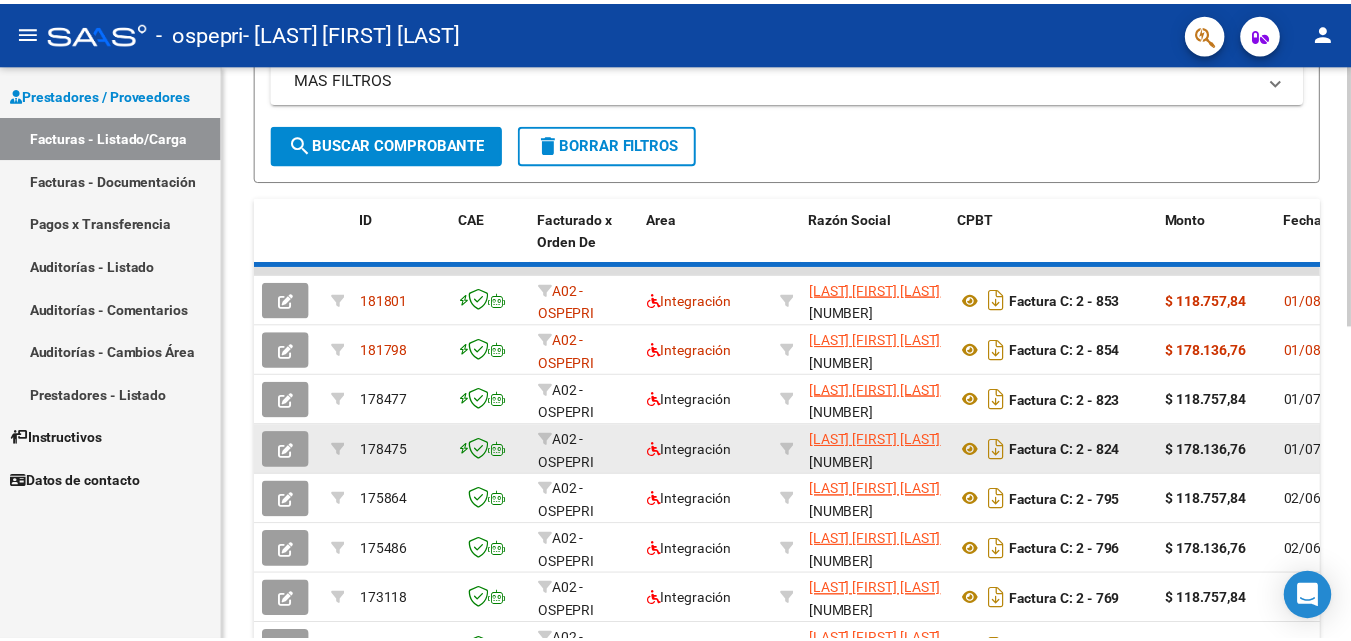 scroll, scrollTop: 465, scrollLeft: 0, axis: vertical 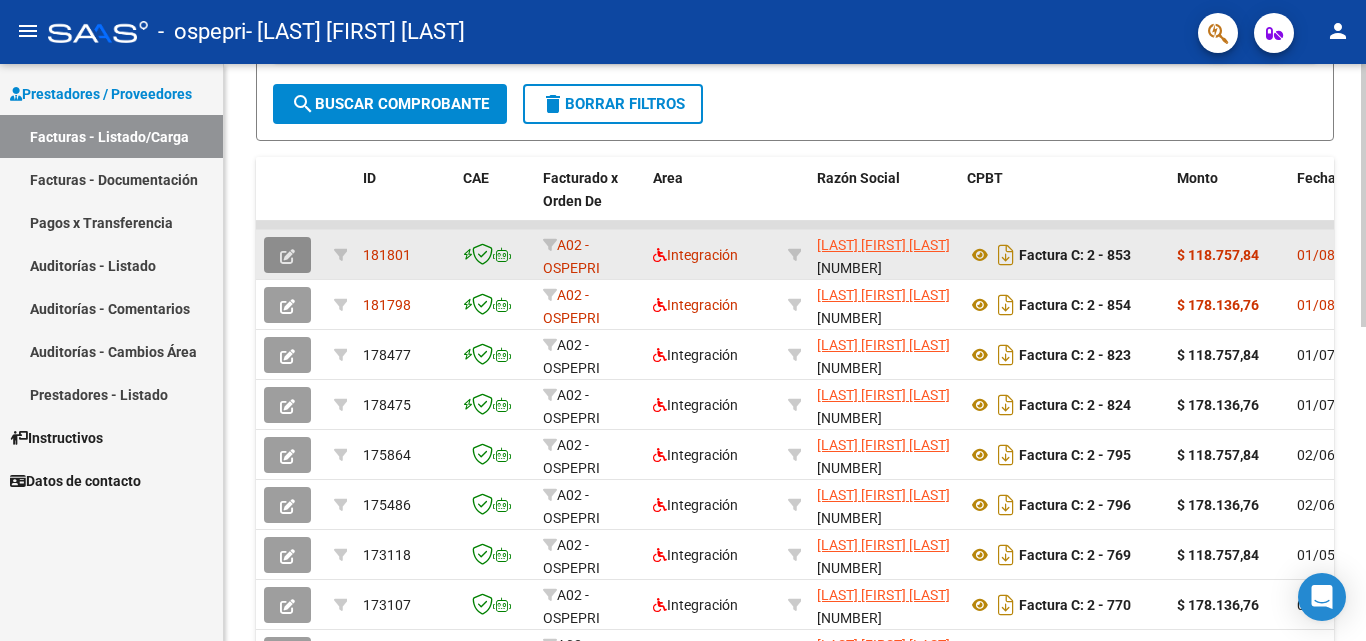 click 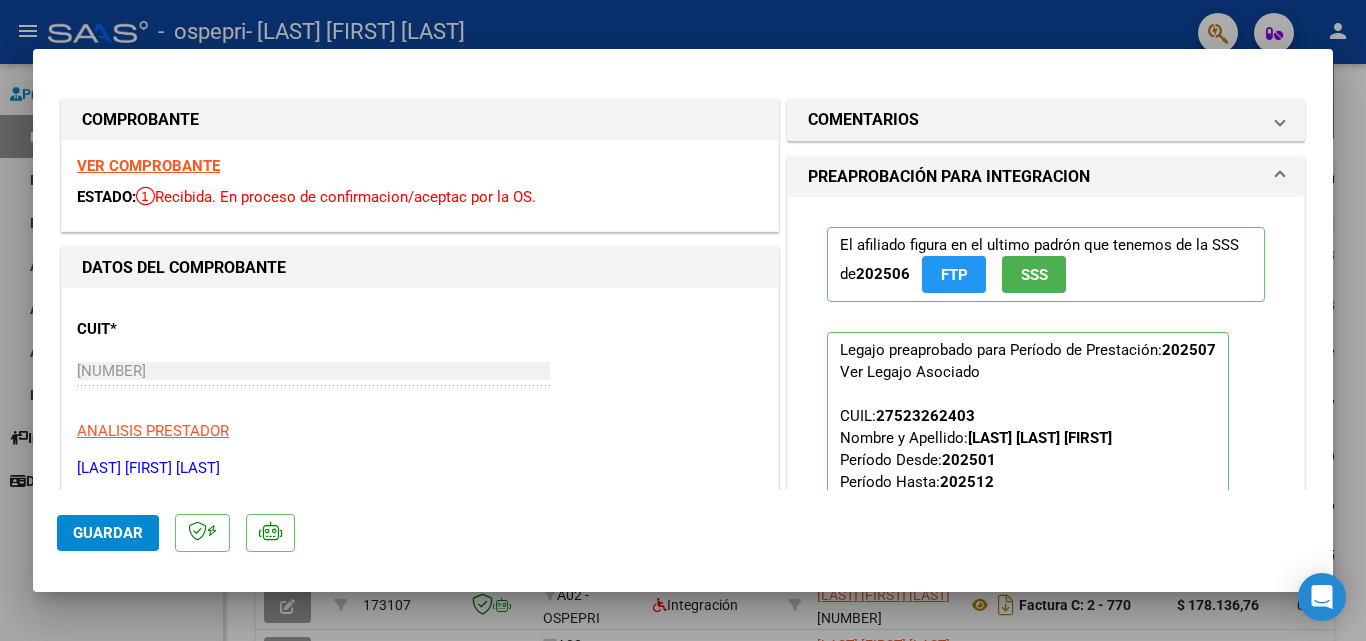 click at bounding box center [683, 320] 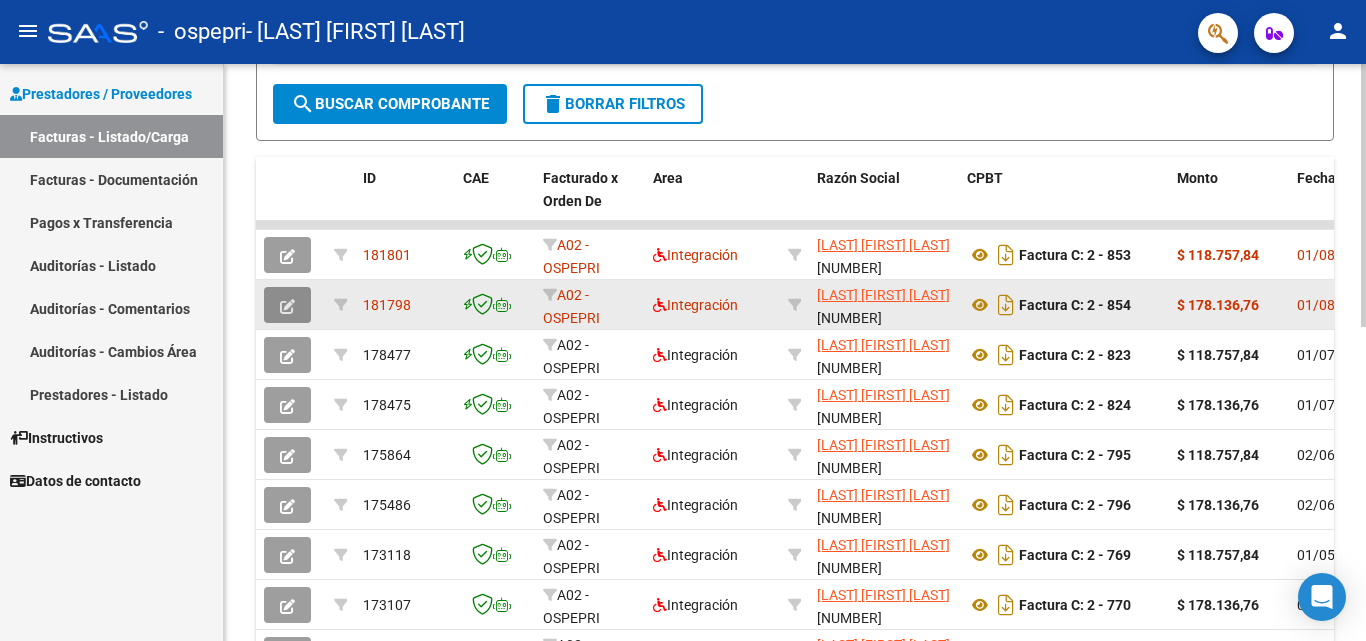click 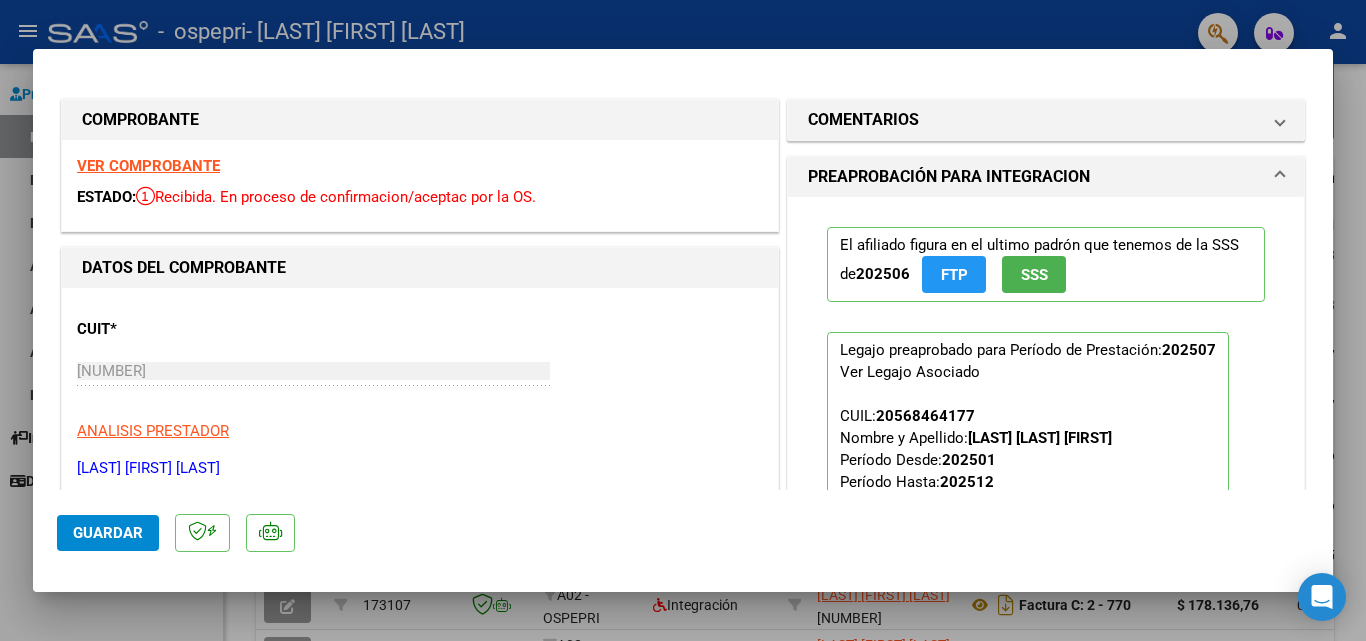 click at bounding box center [683, 320] 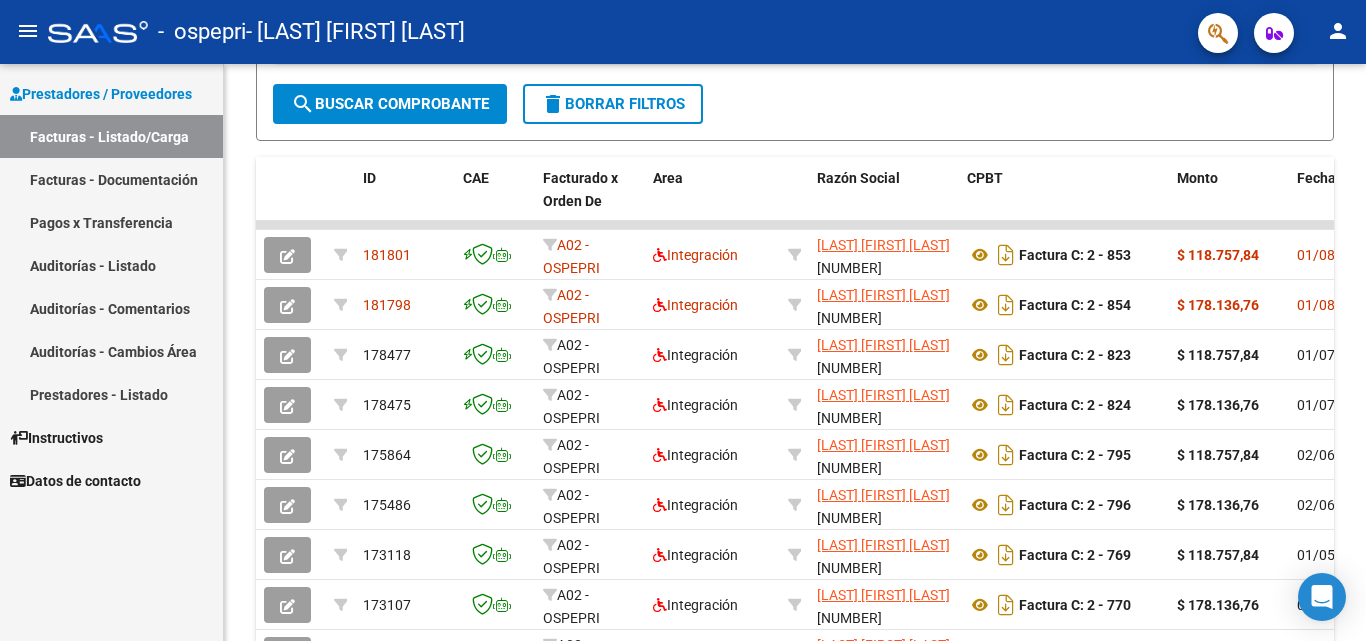 click on "person" 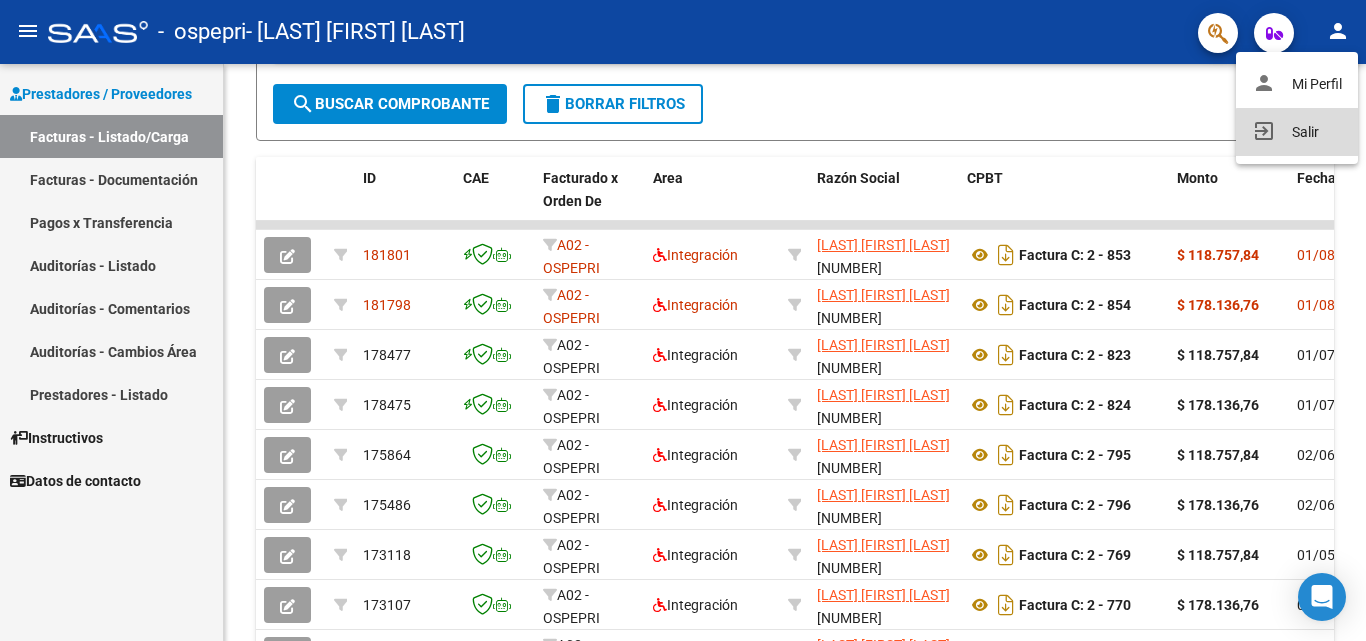 click on "exit_to_app  Salir" at bounding box center [1297, 132] 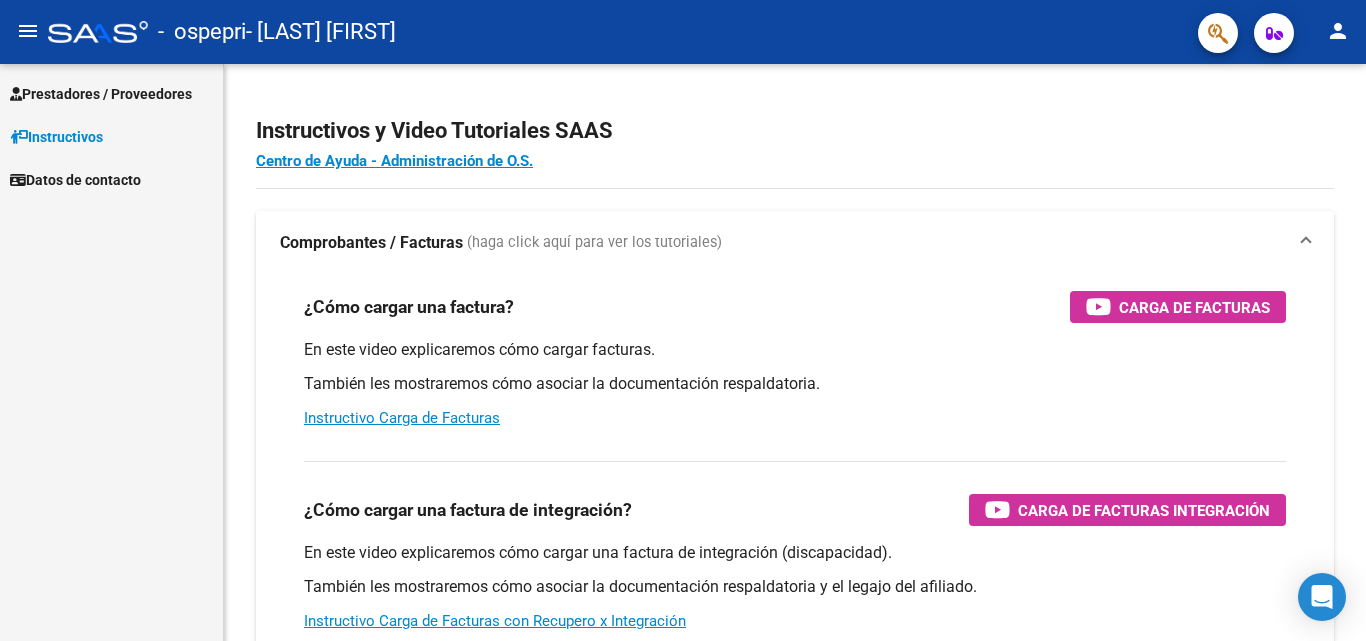 scroll, scrollTop: 0, scrollLeft: 0, axis: both 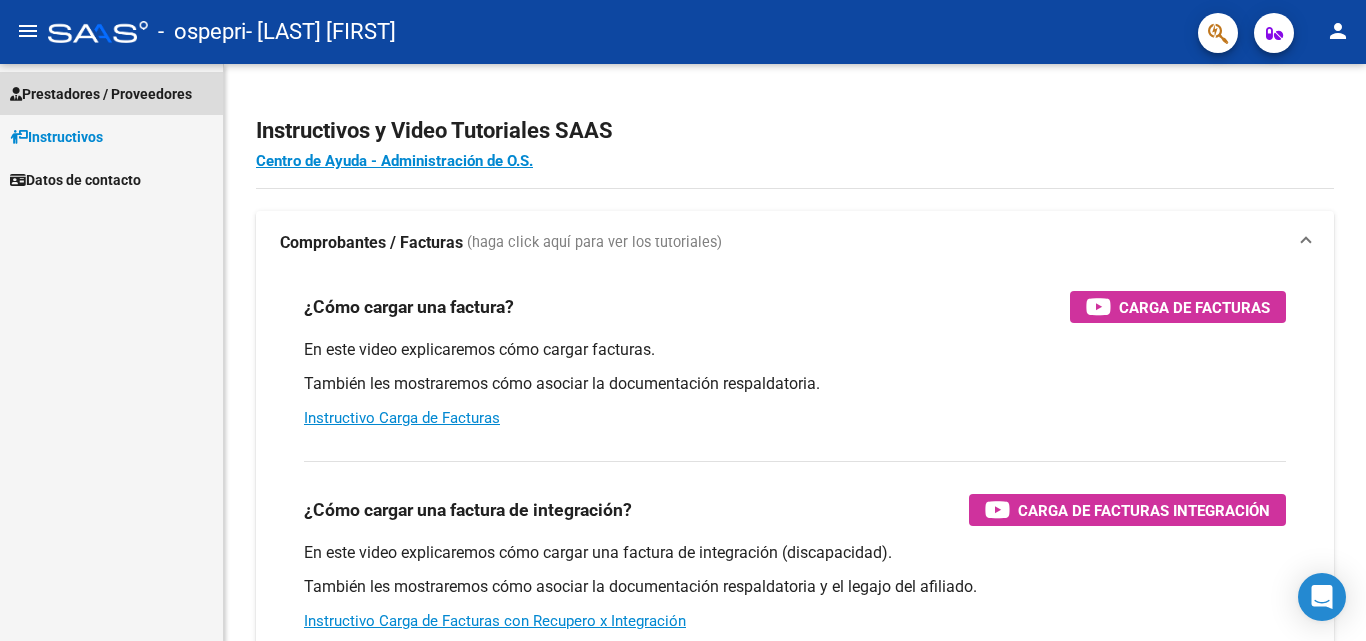 click on "Prestadores / Proveedores" at bounding box center (101, 94) 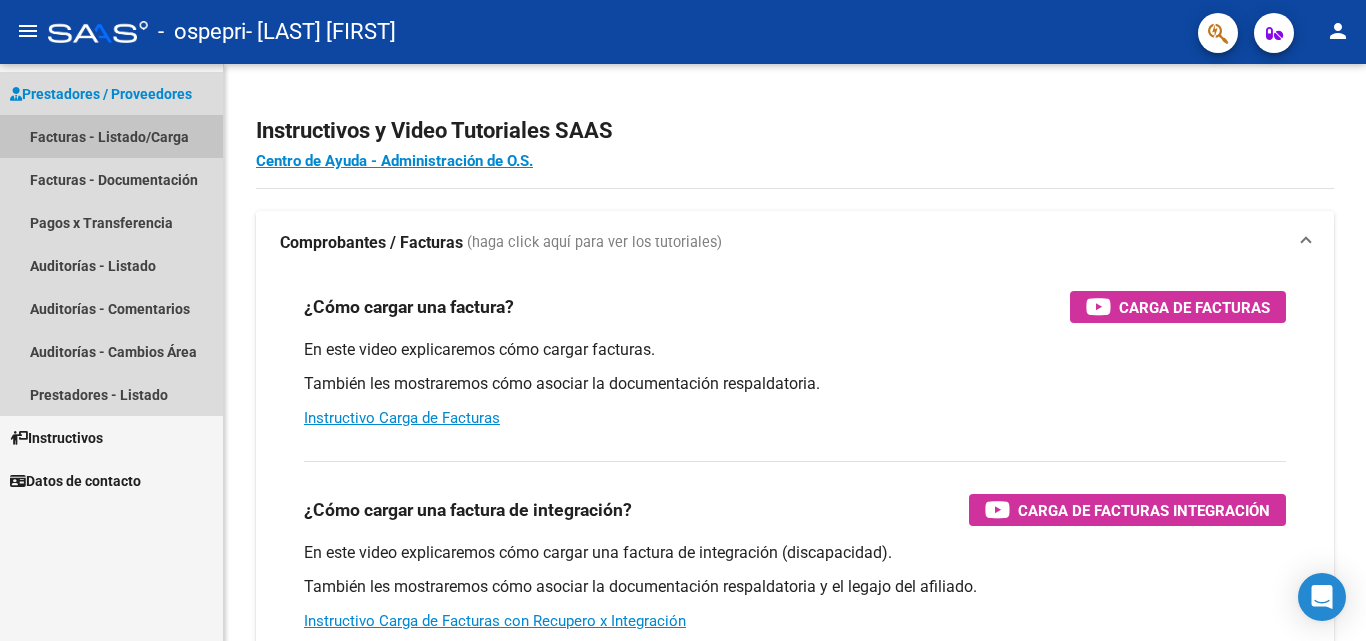 click on "Facturas - Listado/Carga" at bounding box center [111, 136] 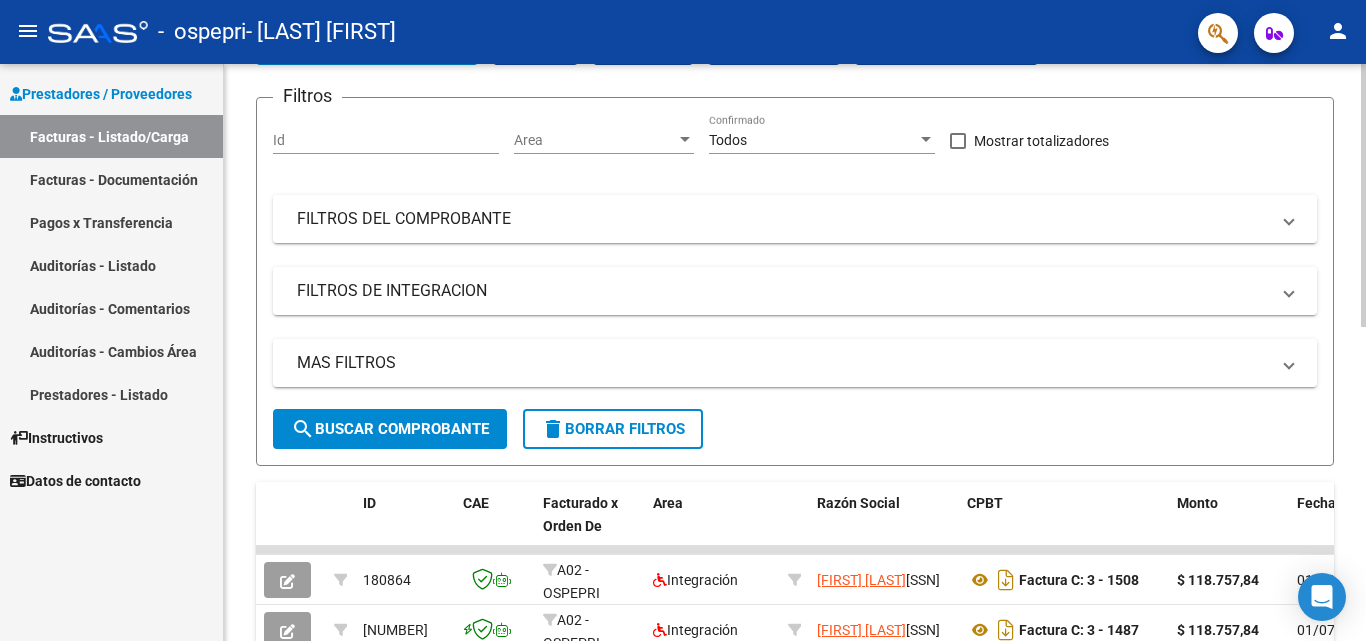scroll, scrollTop: 500, scrollLeft: 0, axis: vertical 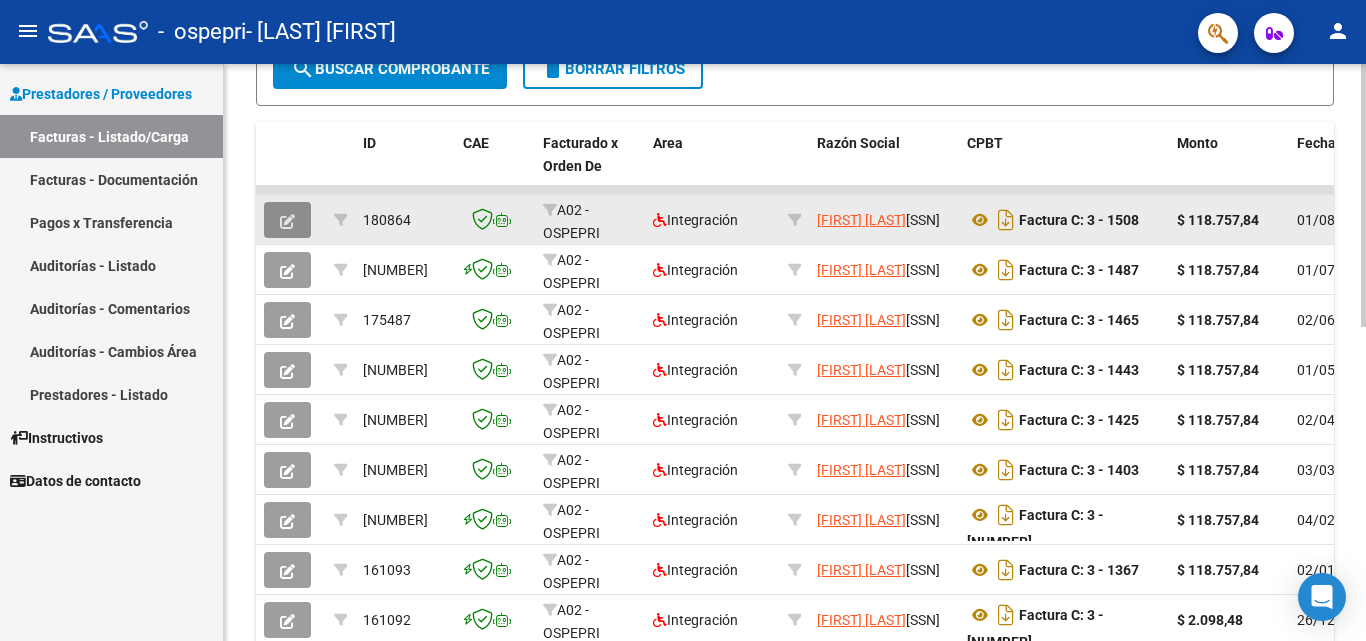 click 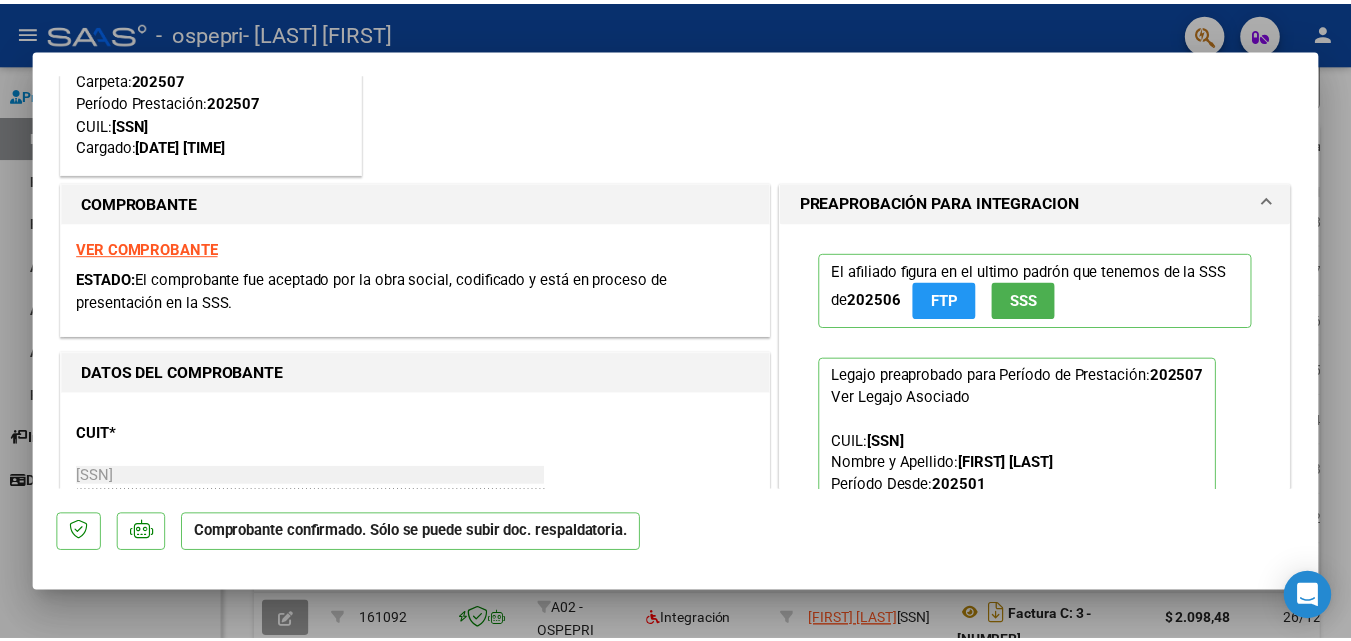 scroll, scrollTop: 0, scrollLeft: 0, axis: both 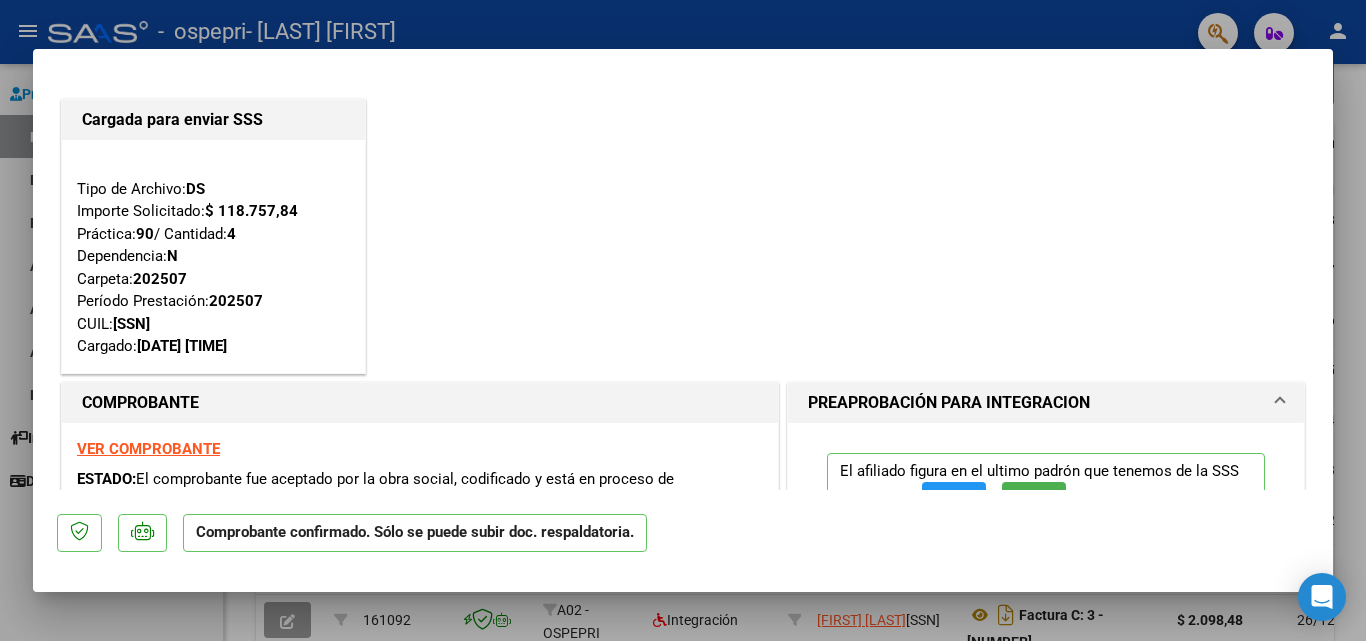 click at bounding box center (683, 320) 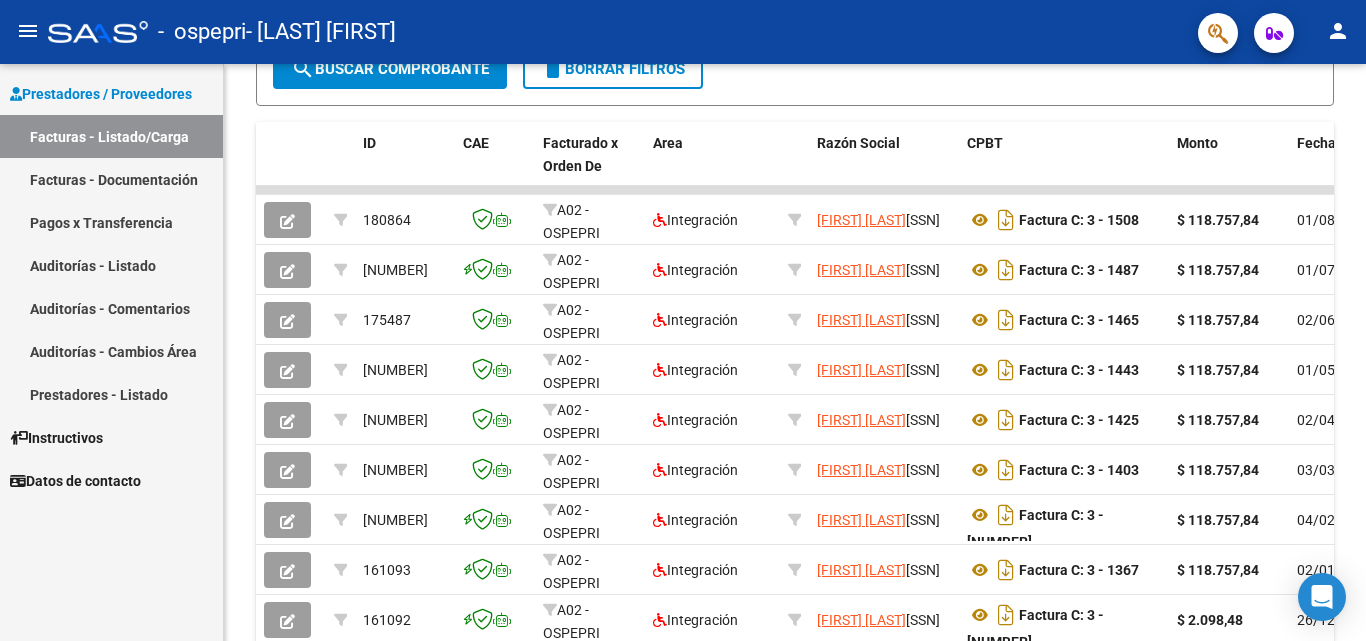 click on "person" 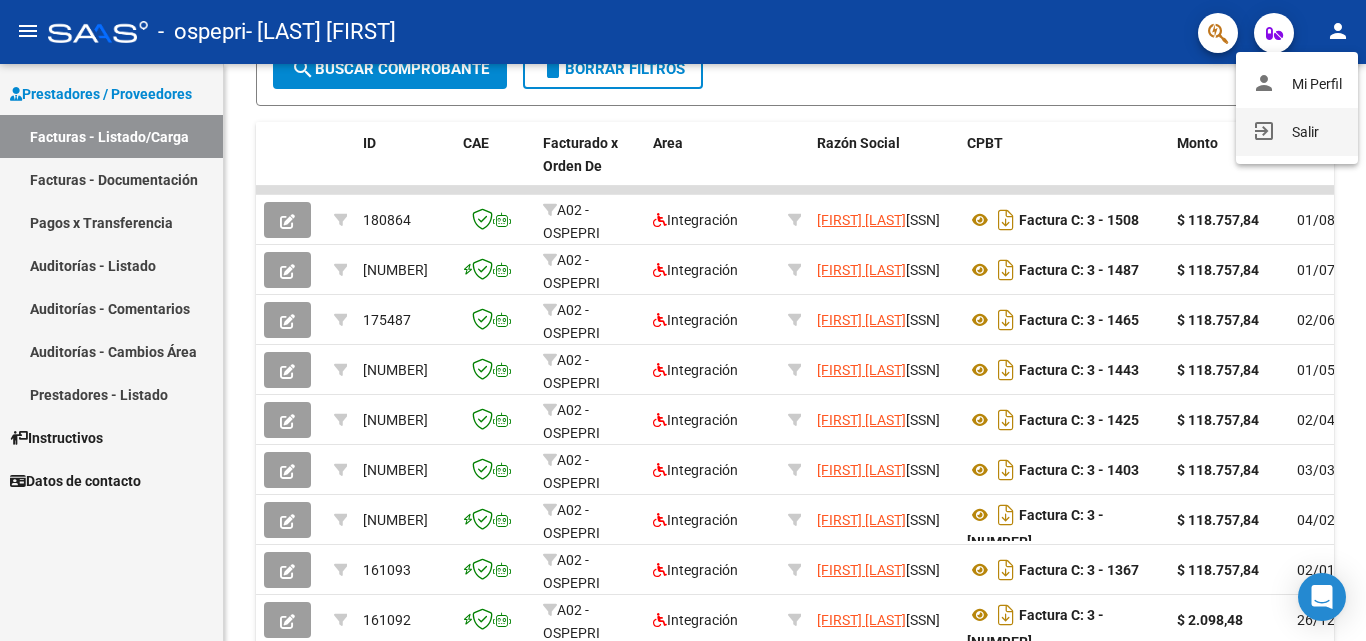 click on "exit_to_app  Salir" at bounding box center [1297, 132] 